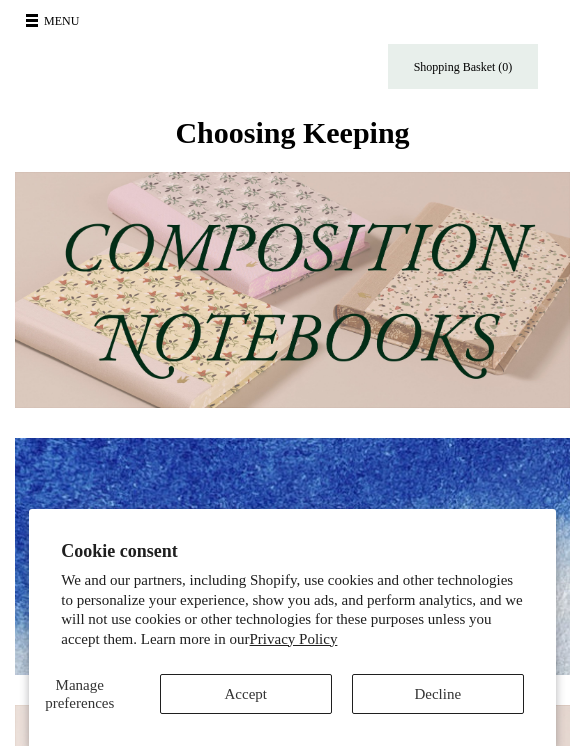 scroll, scrollTop: 0, scrollLeft: 0, axis: both 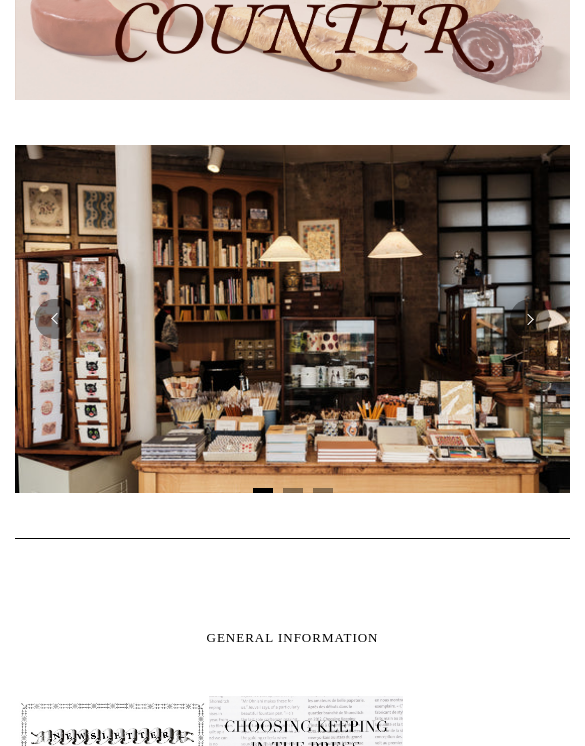 click at bounding box center [292, 319] 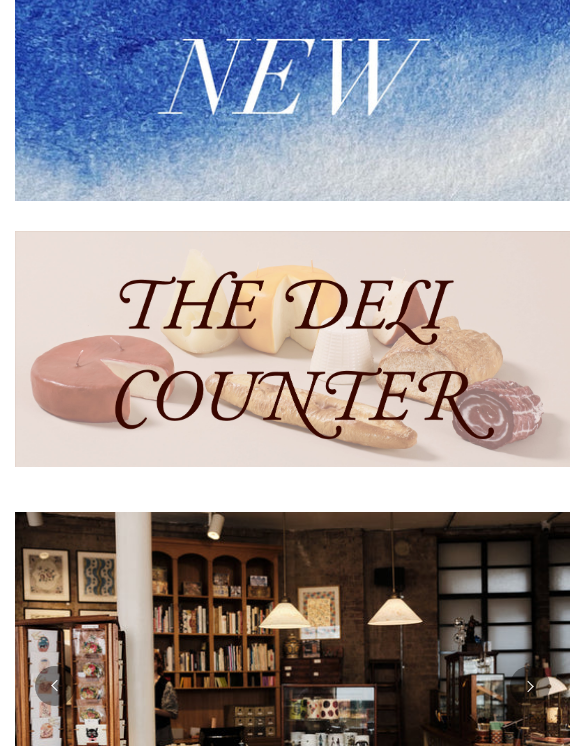 scroll, scrollTop: 474, scrollLeft: 0, axis: vertical 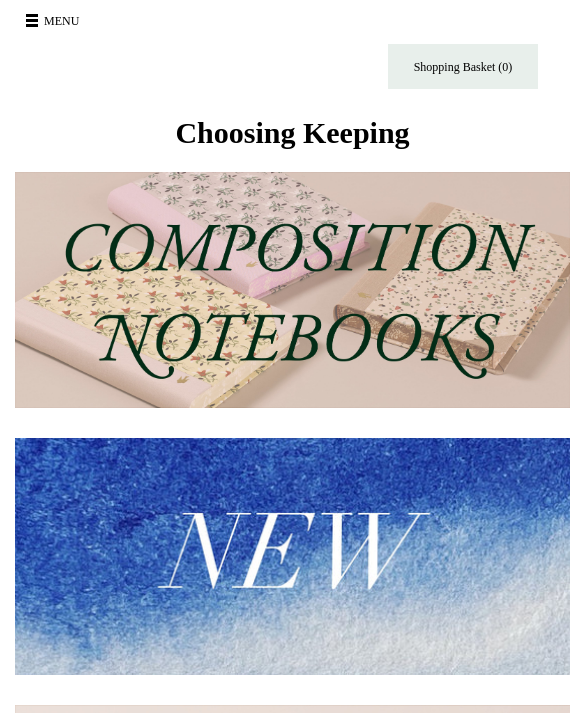 click at bounding box center (292, 556) 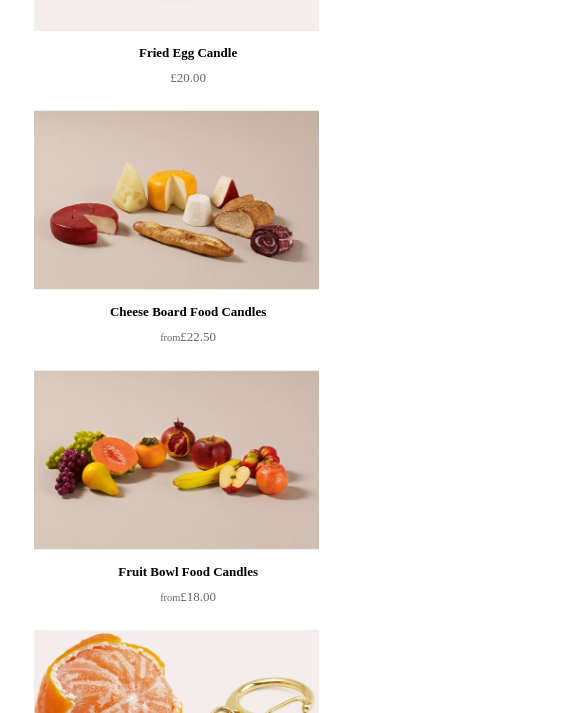 scroll, scrollTop: 844, scrollLeft: 0, axis: vertical 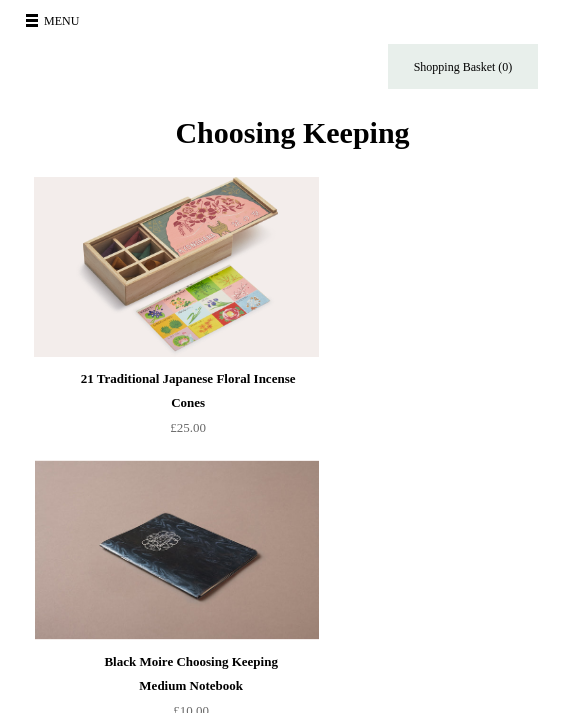click on "Menu" at bounding box center [55, 21] 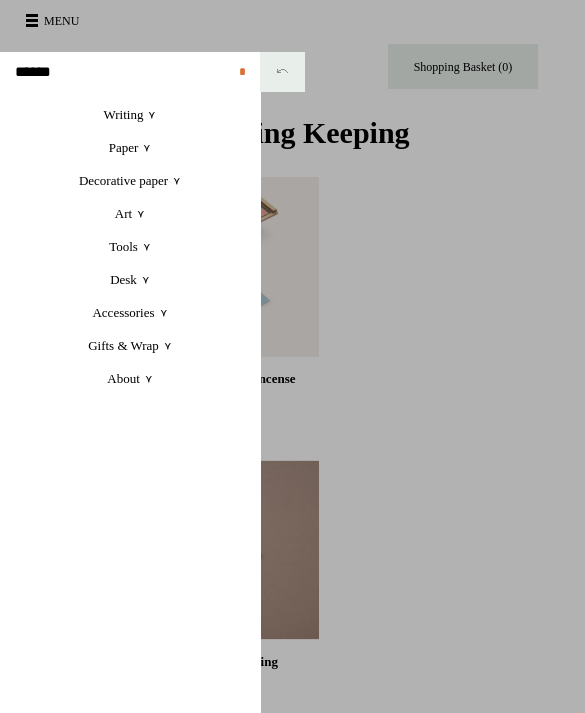 click on "Writing +" at bounding box center (130, 114) 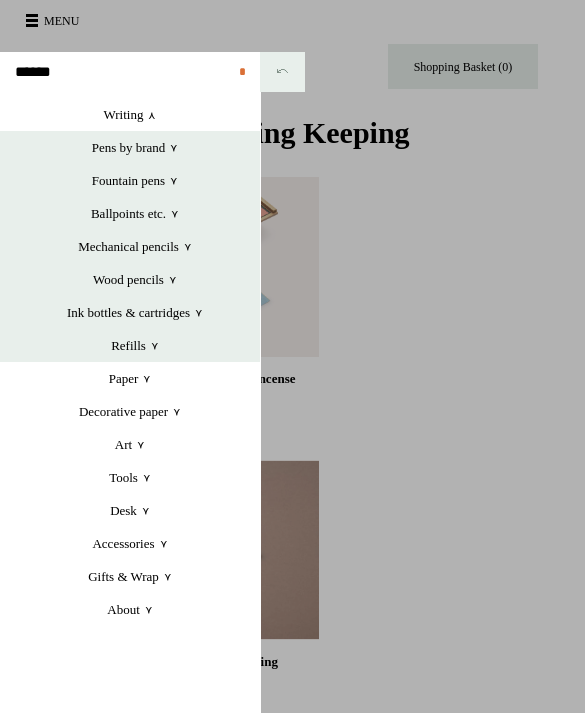 click on "Pens by brand +" at bounding box center (135, 147) 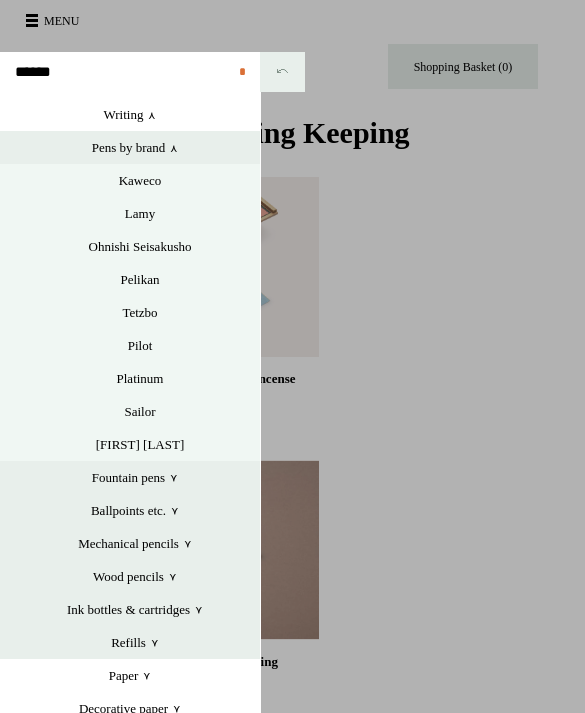 click on "Pens by brand +" at bounding box center [135, 147] 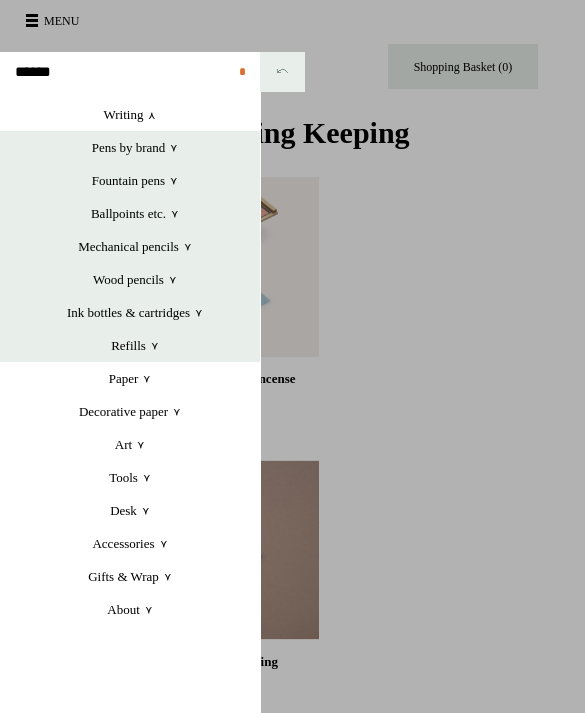 click on "Writing +" at bounding box center [130, 114] 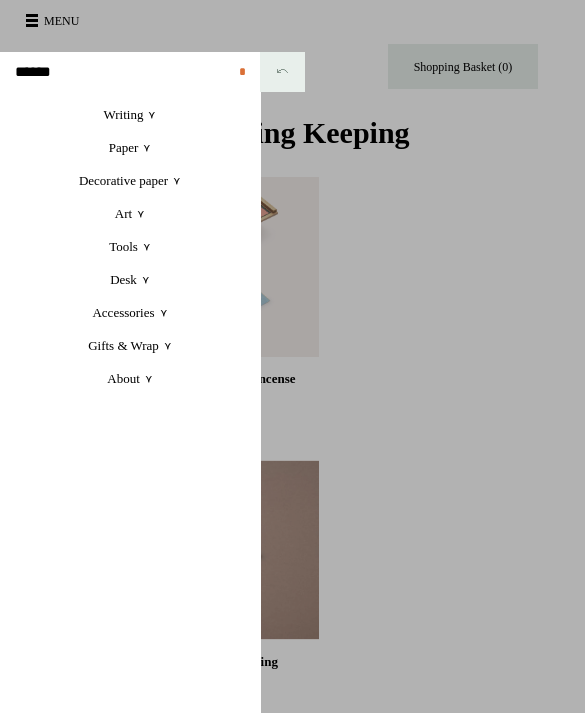 click on "Paper +" at bounding box center (130, 147) 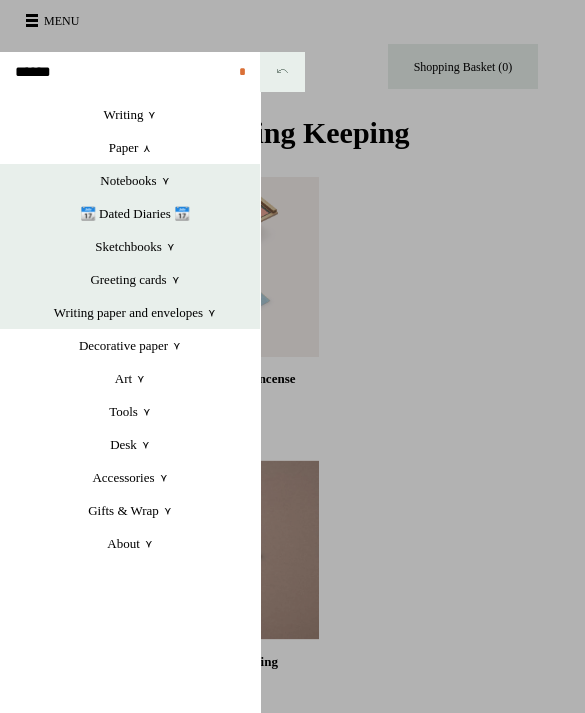 click on "Notebooks +" at bounding box center [135, 180] 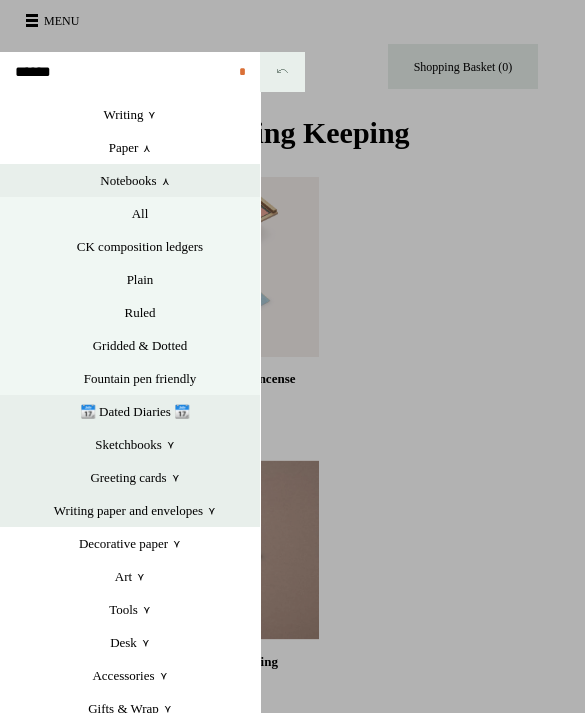 click on "Notebooks +" at bounding box center [135, 180] 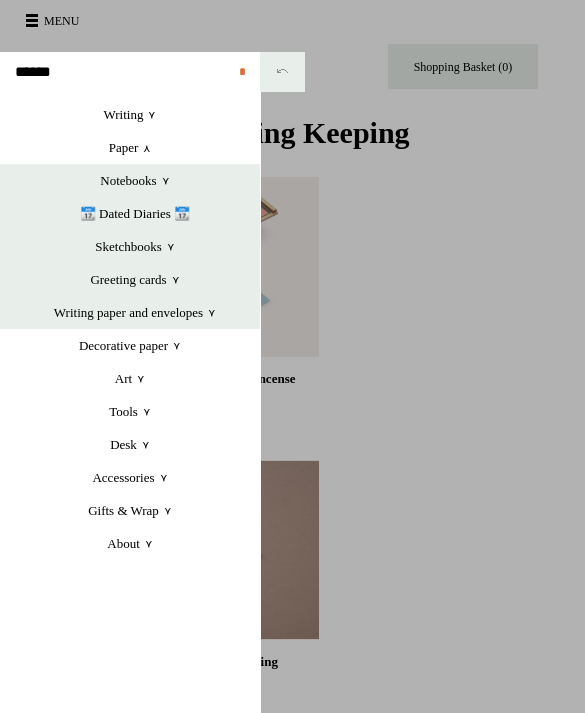 click on "Notebooks +" at bounding box center [135, 180] 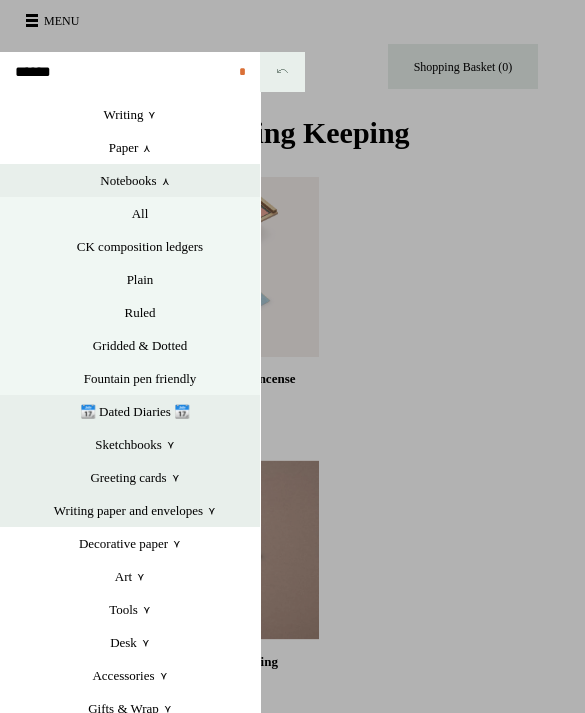 click on "Notebooks +" at bounding box center (135, 180) 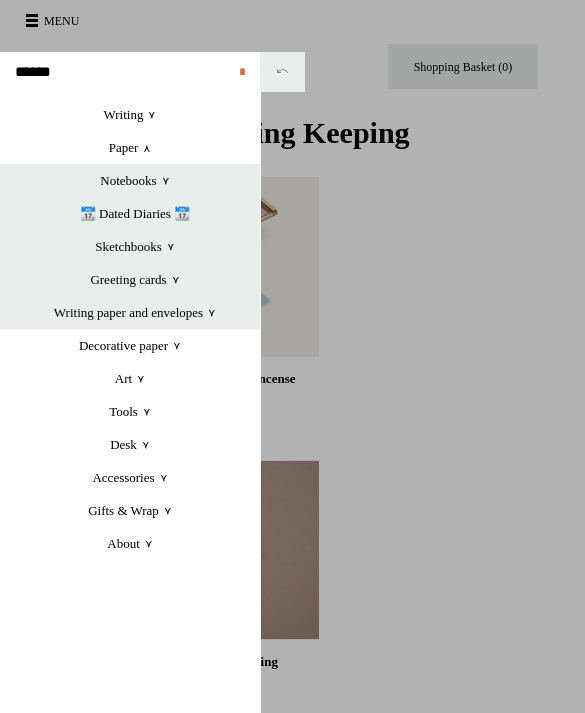 click on "Paper +" at bounding box center [130, 147] 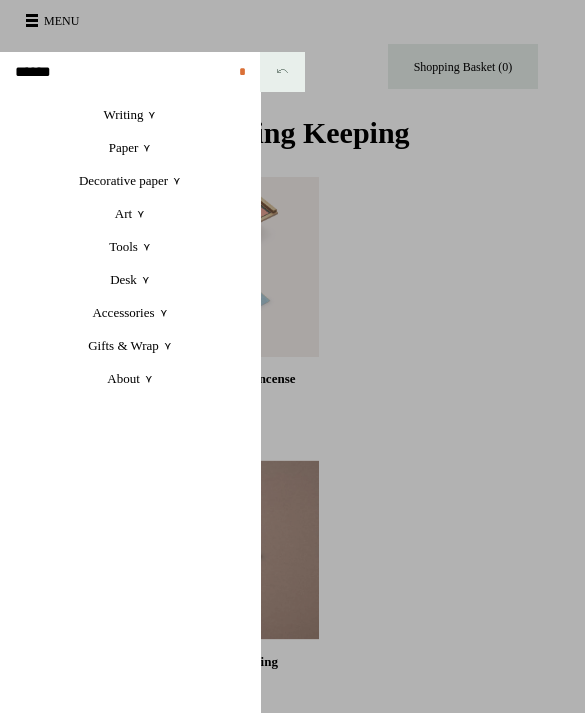click on "Decorative paper +" at bounding box center [130, 180] 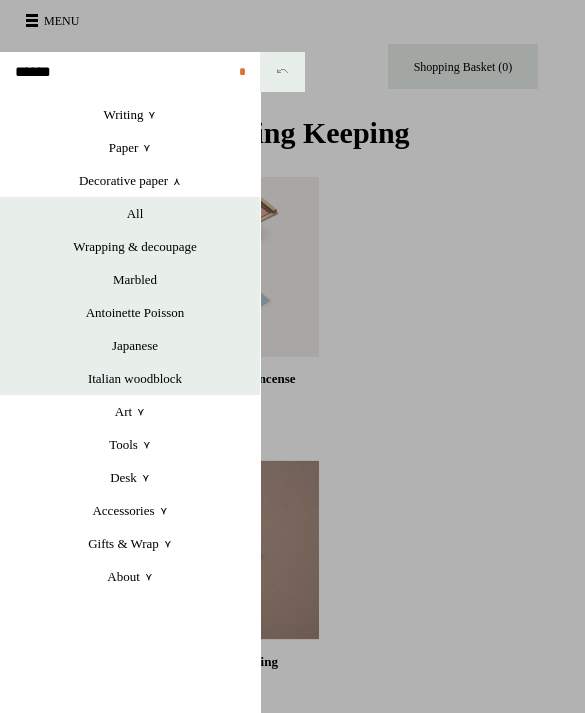 click on "Decorative paper +" at bounding box center (130, 180) 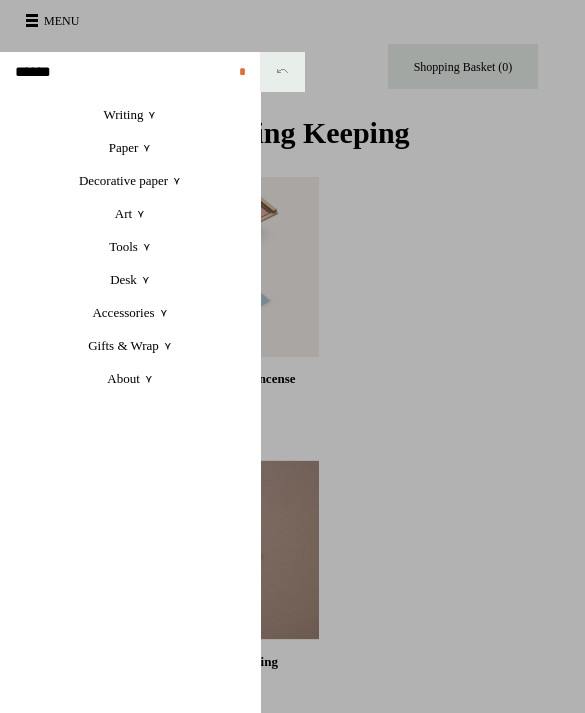 click on "Art +" at bounding box center (130, 213) 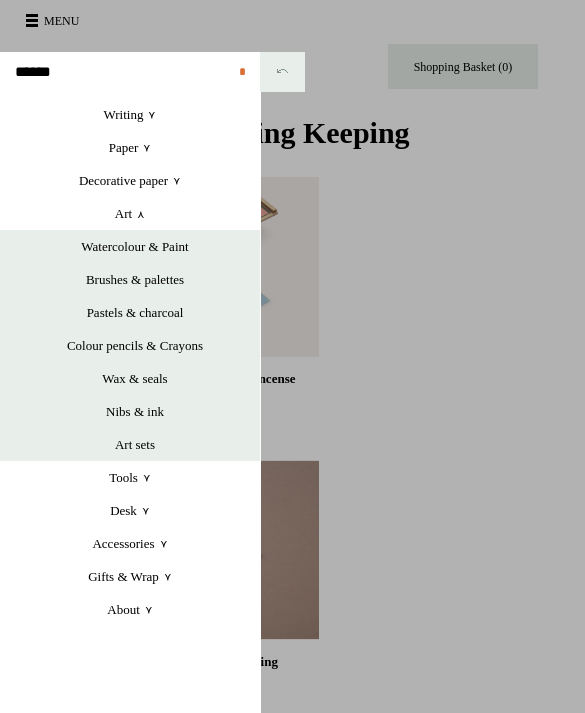 click on "Art +" at bounding box center (130, 213) 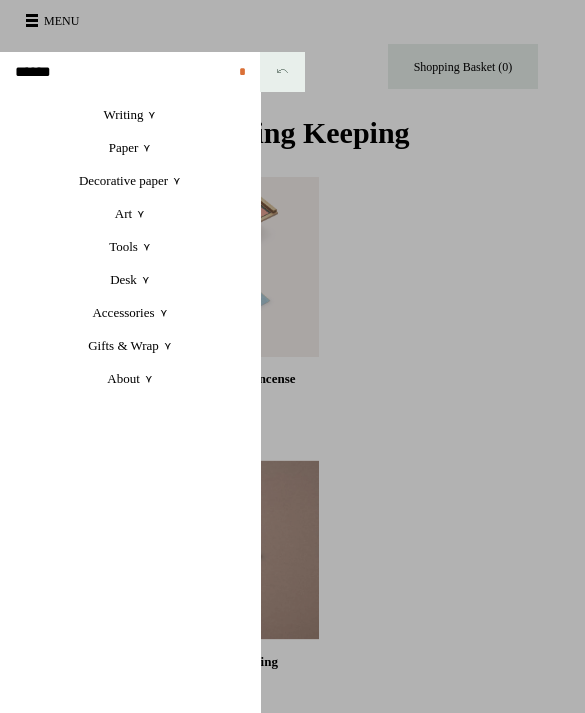 click on "Tools +" at bounding box center [130, 246] 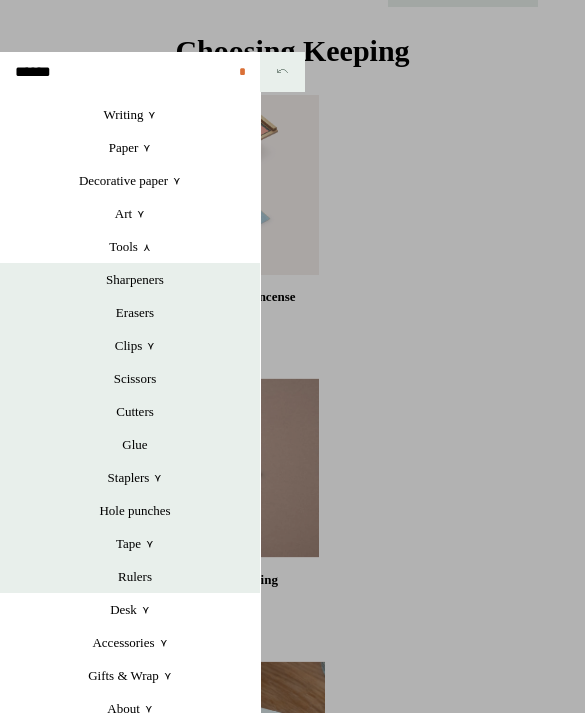scroll, scrollTop: 104, scrollLeft: 0, axis: vertical 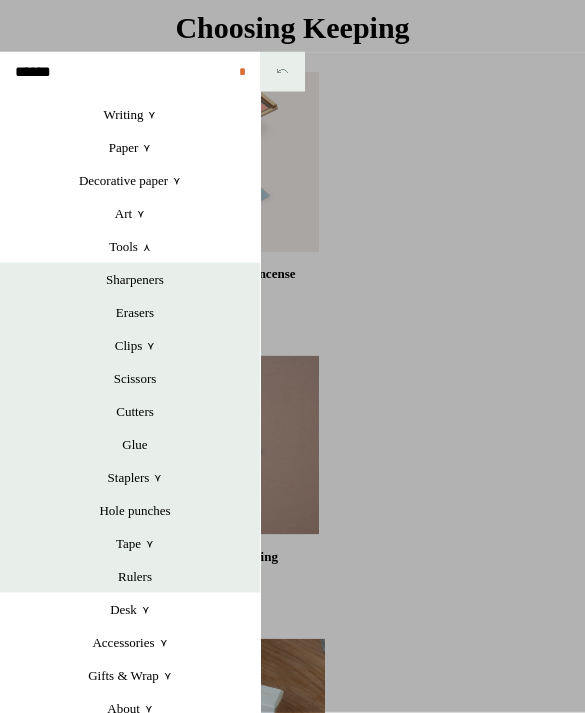 click on "Desk +" at bounding box center (130, 609) 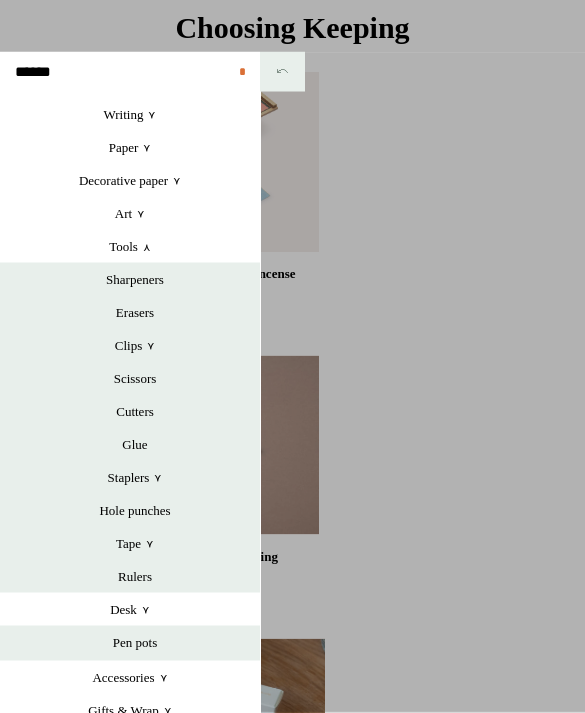 scroll, scrollTop: 105, scrollLeft: 0, axis: vertical 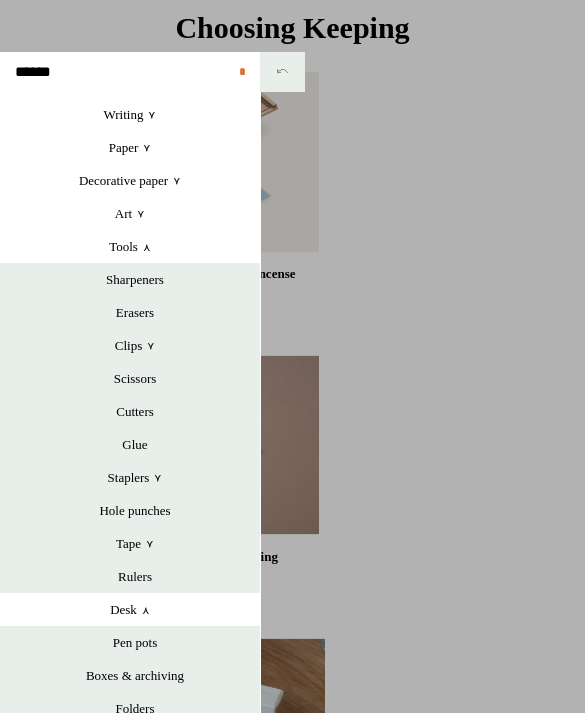 click on "Tools +" at bounding box center (130, 246) 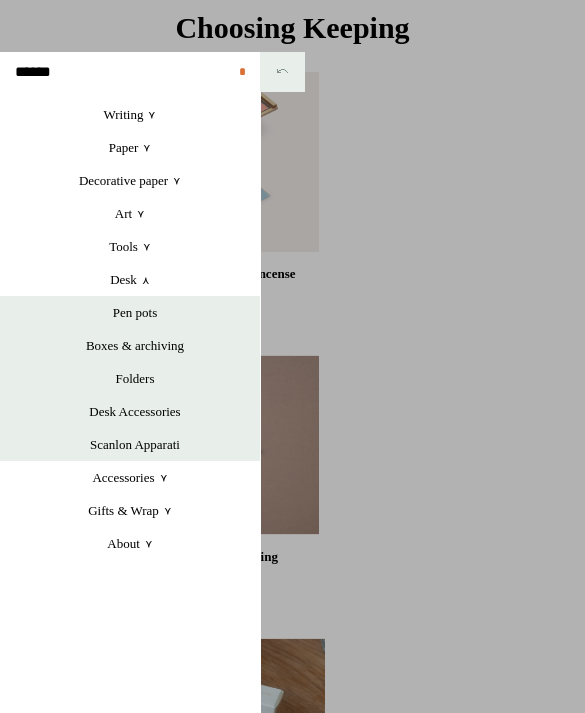 scroll, scrollTop: 169, scrollLeft: 0, axis: vertical 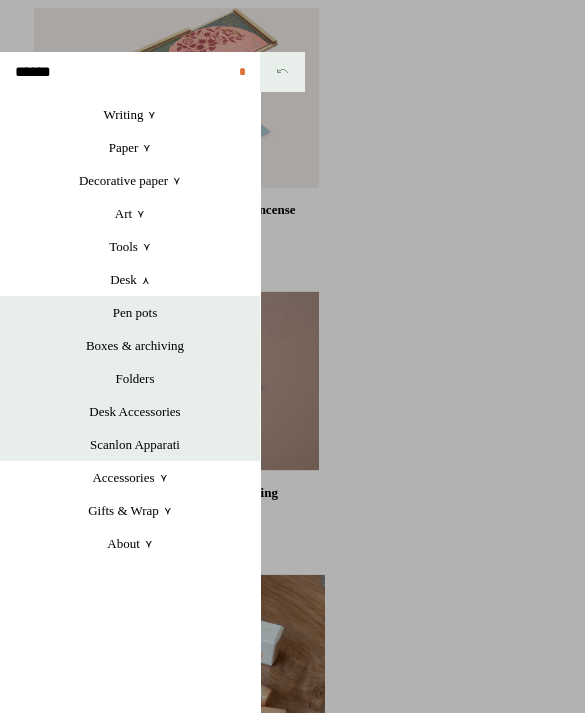 click on "Desk +" at bounding box center (130, 279) 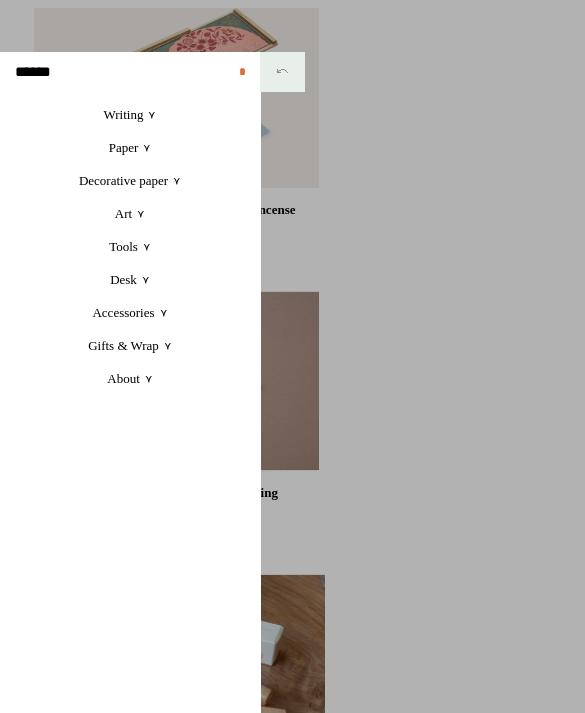 click on "Accessories +" at bounding box center [130, 312] 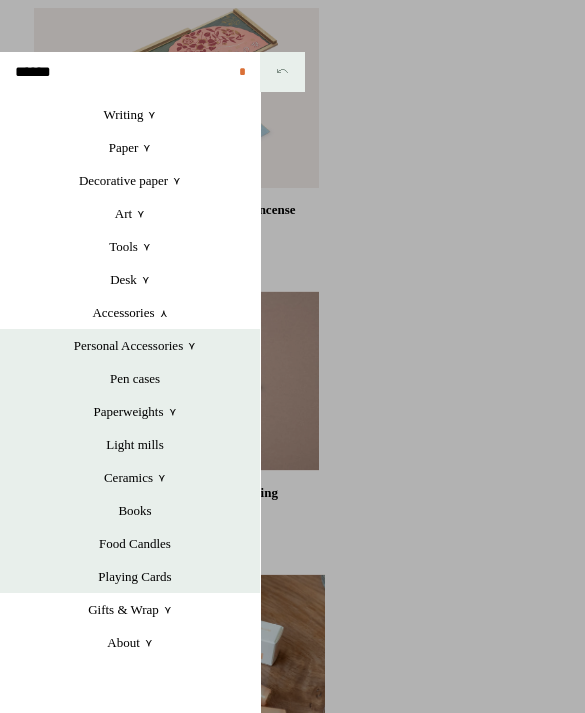 click on "Accessories +" at bounding box center [130, 312] 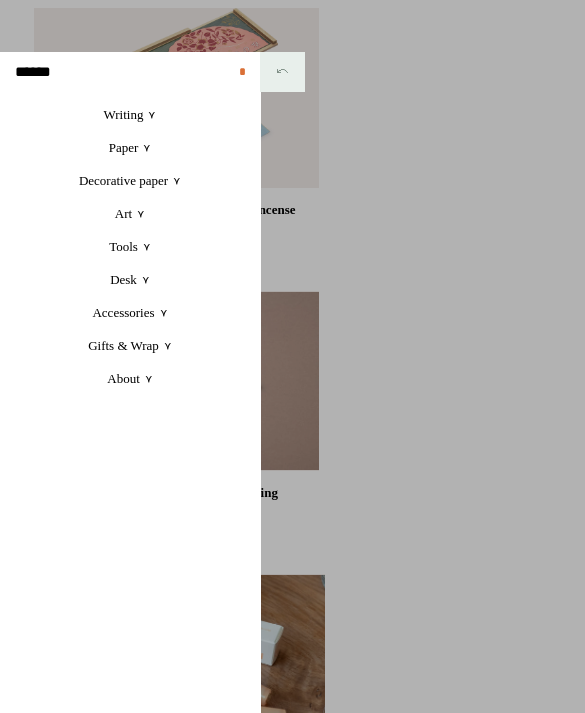 click on "Accessories +" at bounding box center [130, 312] 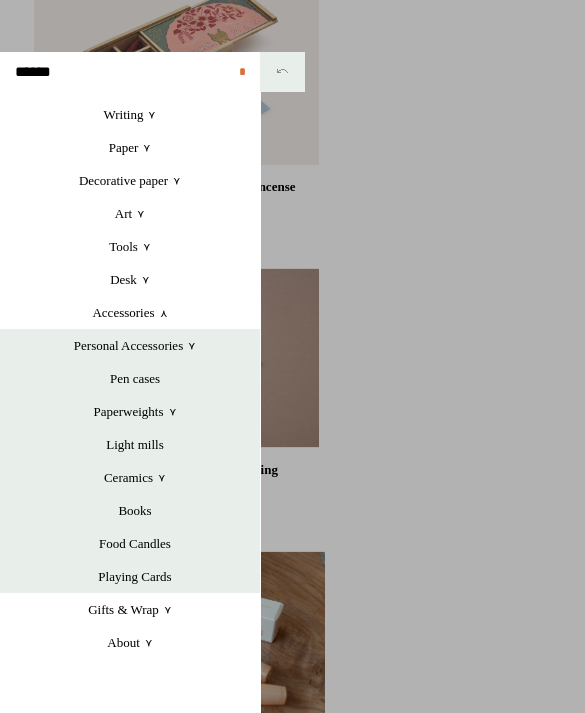scroll, scrollTop: 200, scrollLeft: 0, axis: vertical 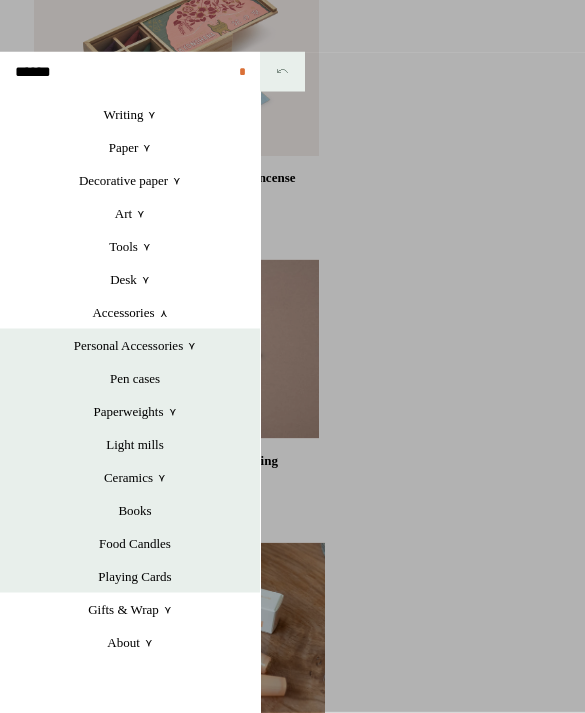 click on "Personal Accessories +" at bounding box center [135, 345] 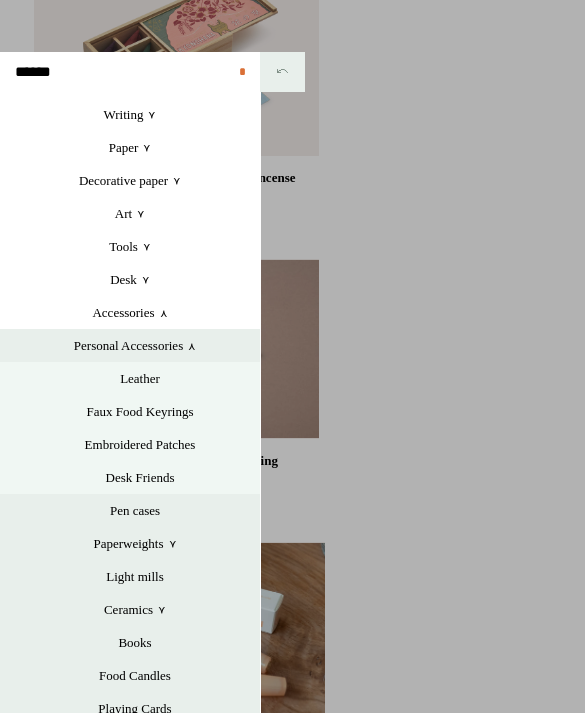 scroll, scrollTop: 265, scrollLeft: 0, axis: vertical 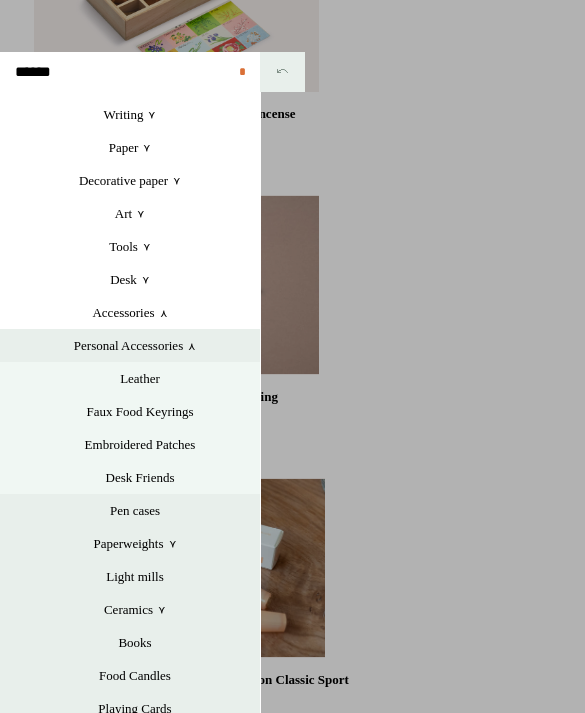 click on "Personal Accessories +" at bounding box center (135, 345) 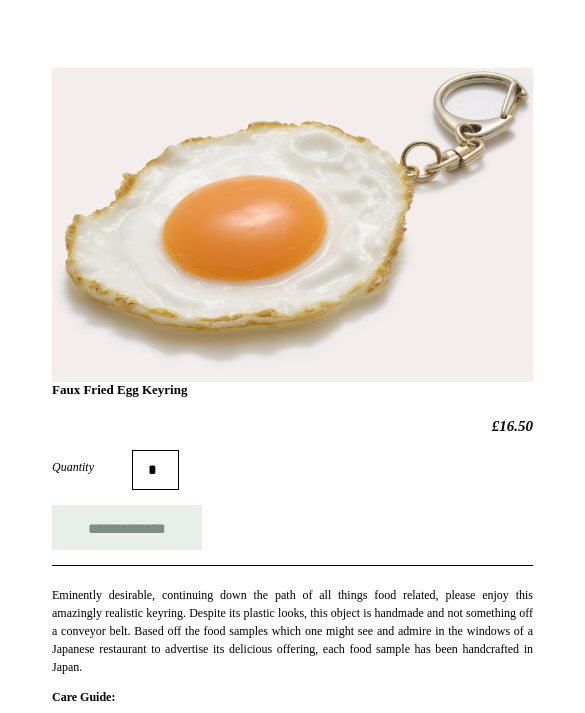 scroll, scrollTop: 0, scrollLeft: 0, axis: both 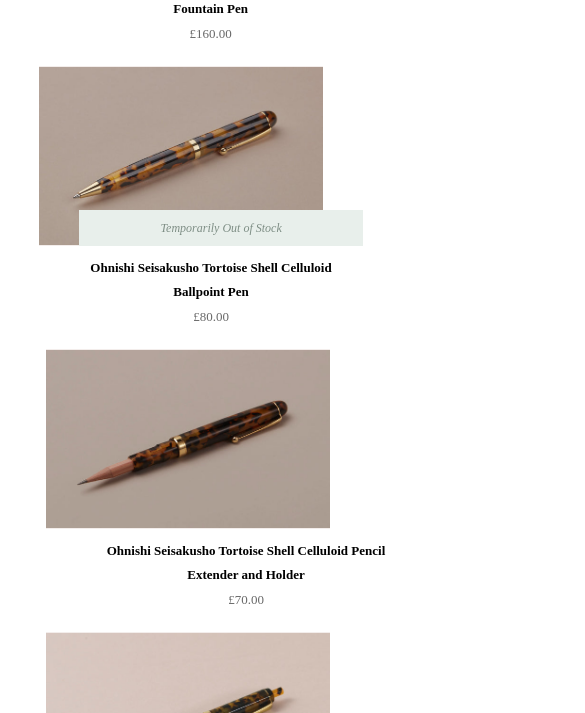 click on "Ohnishi Seisakusho Tortoise Shell Celluloid Ballpoint Pen" at bounding box center [211, 280] 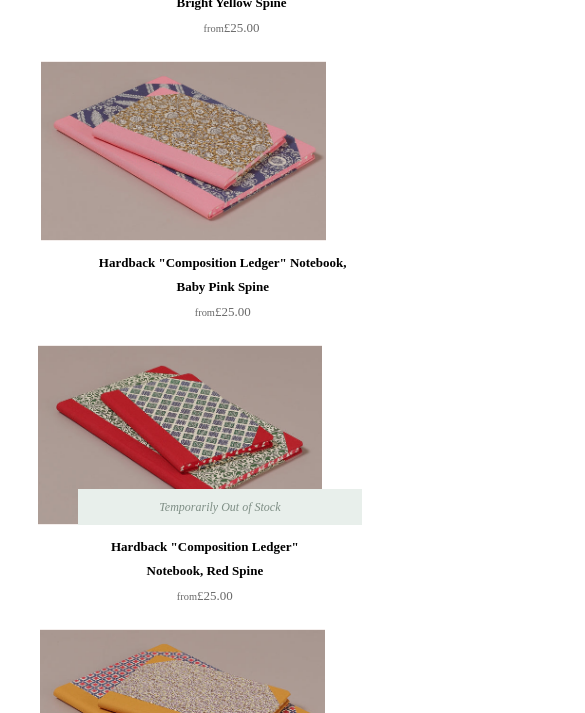 scroll, scrollTop: 1130, scrollLeft: 0, axis: vertical 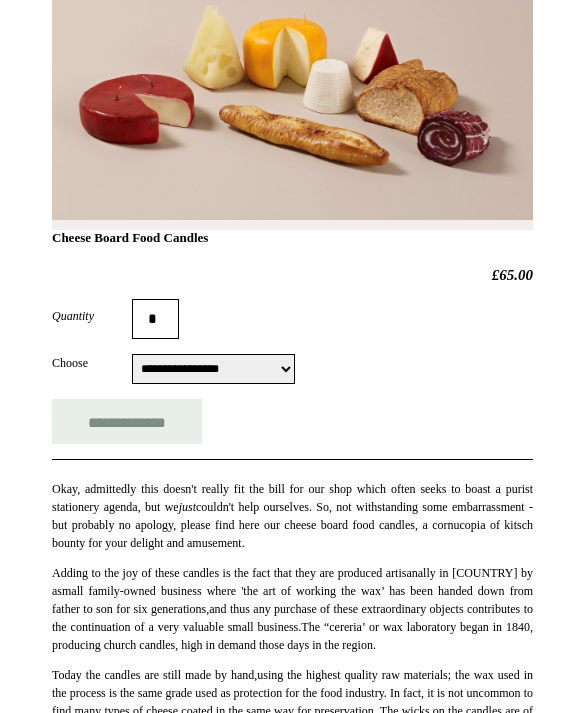 click on "**********" at bounding box center [213, 369] 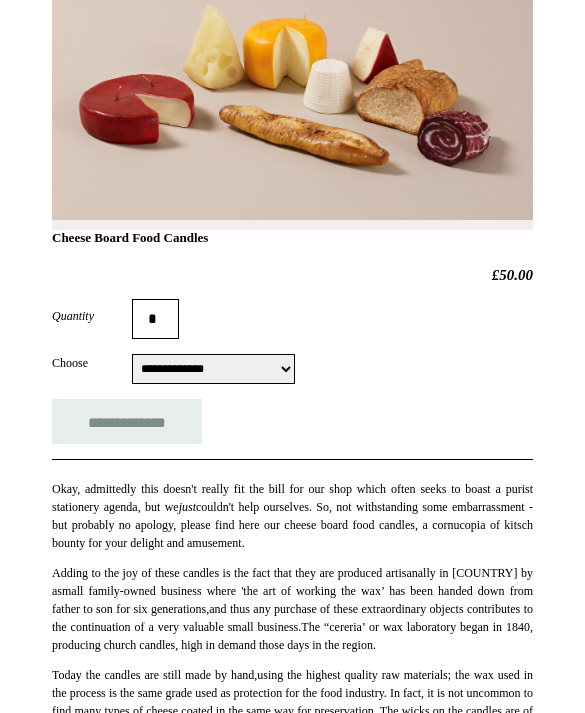 click on "**********" at bounding box center [213, 369] 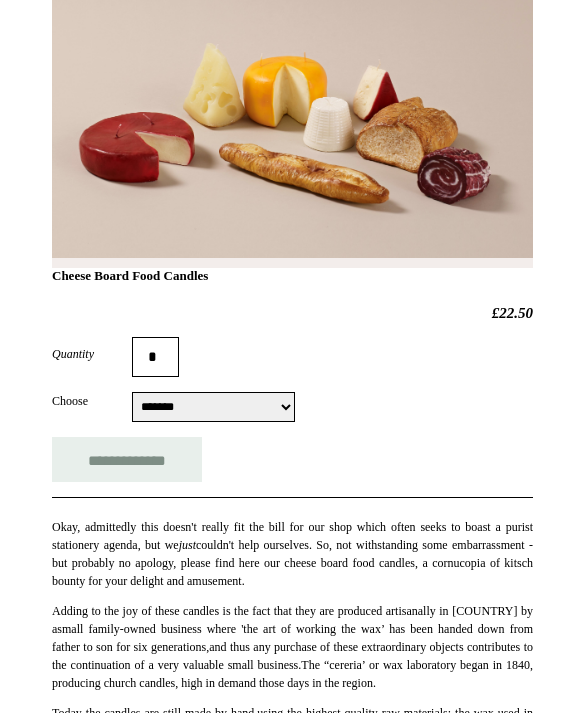 scroll, scrollTop: 249, scrollLeft: 0, axis: vertical 